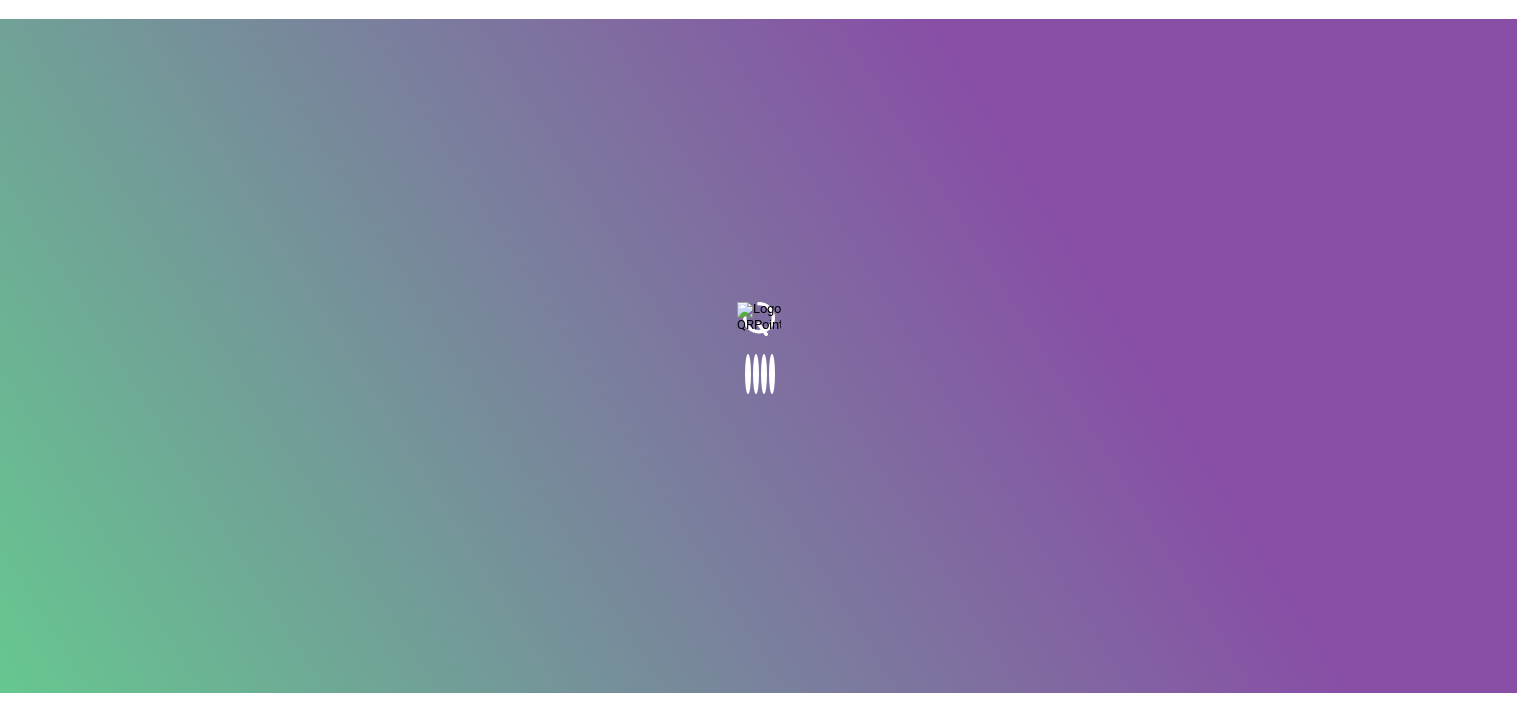 scroll, scrollTop: 0, scrollLeft: 0, axis: both 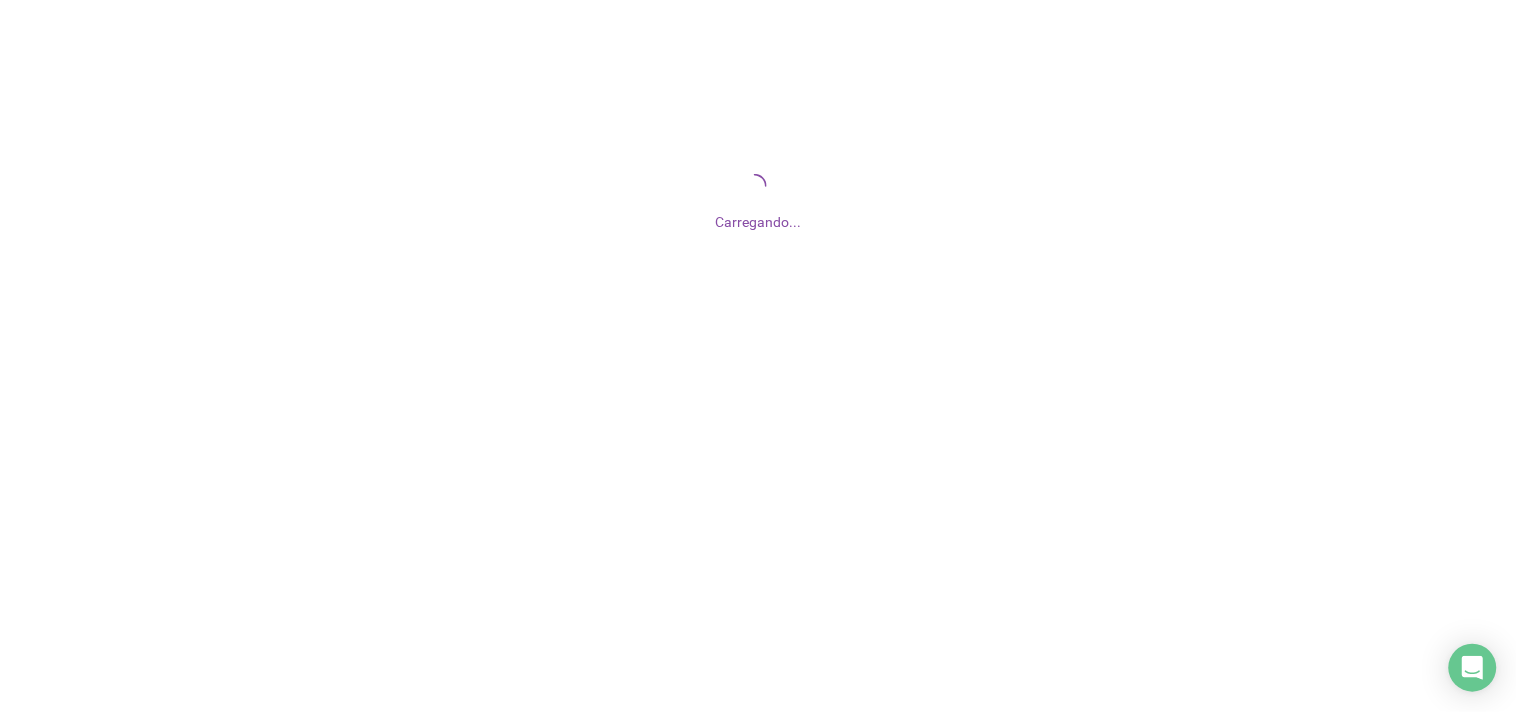 click at bounding box center (758, 356) 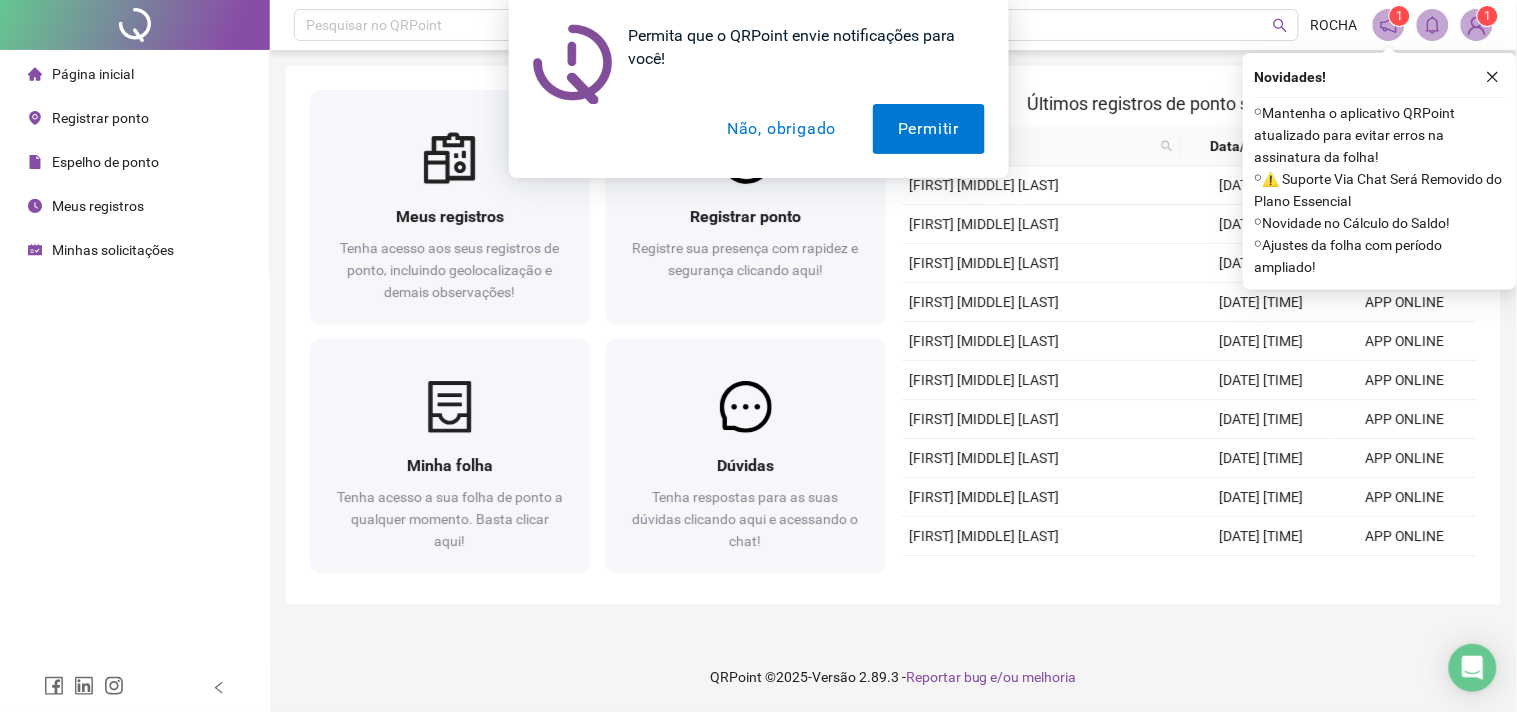 click on "Permita que o QRPoint envie notificações para você! Permitir Não, obrigado" at bounding box center [758, 89] 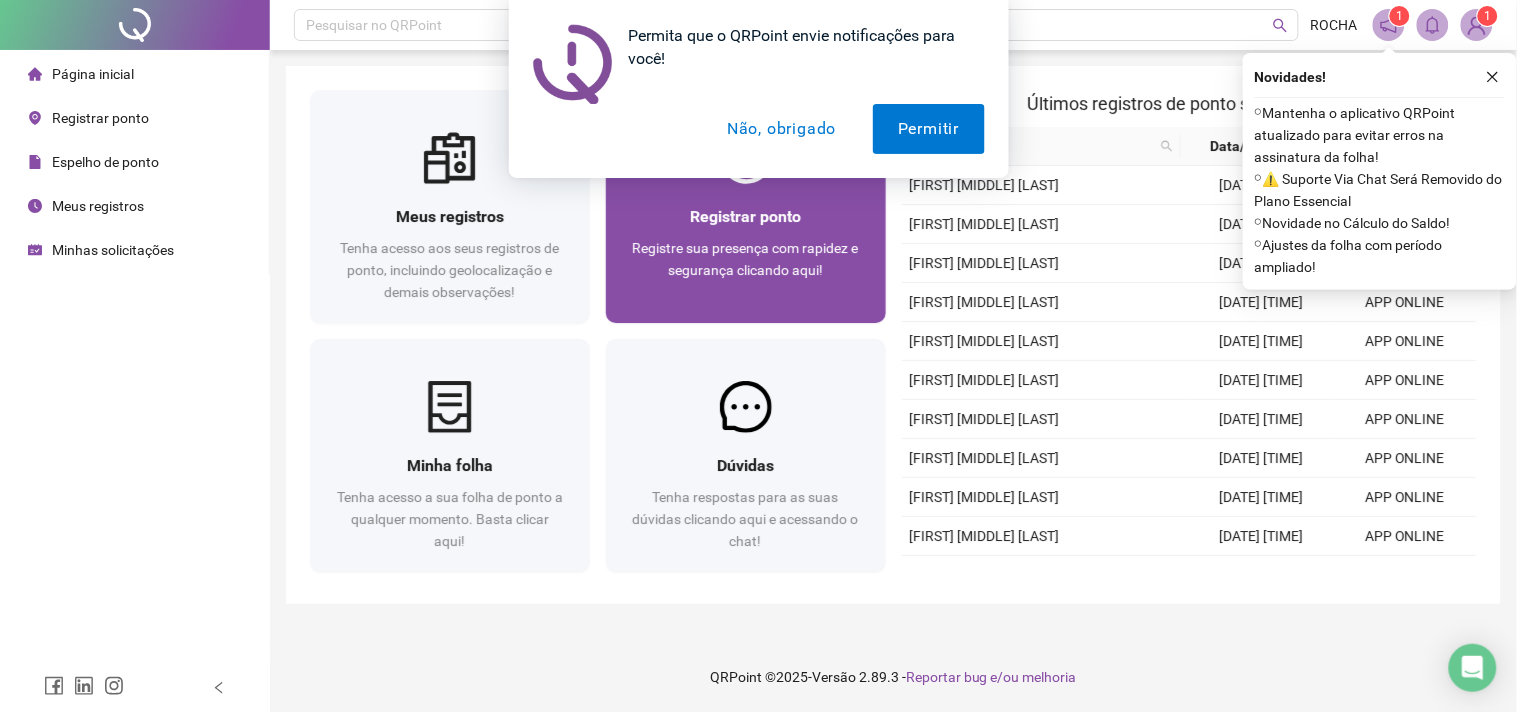 click on "Permitir" at bounding box center [928, 129] 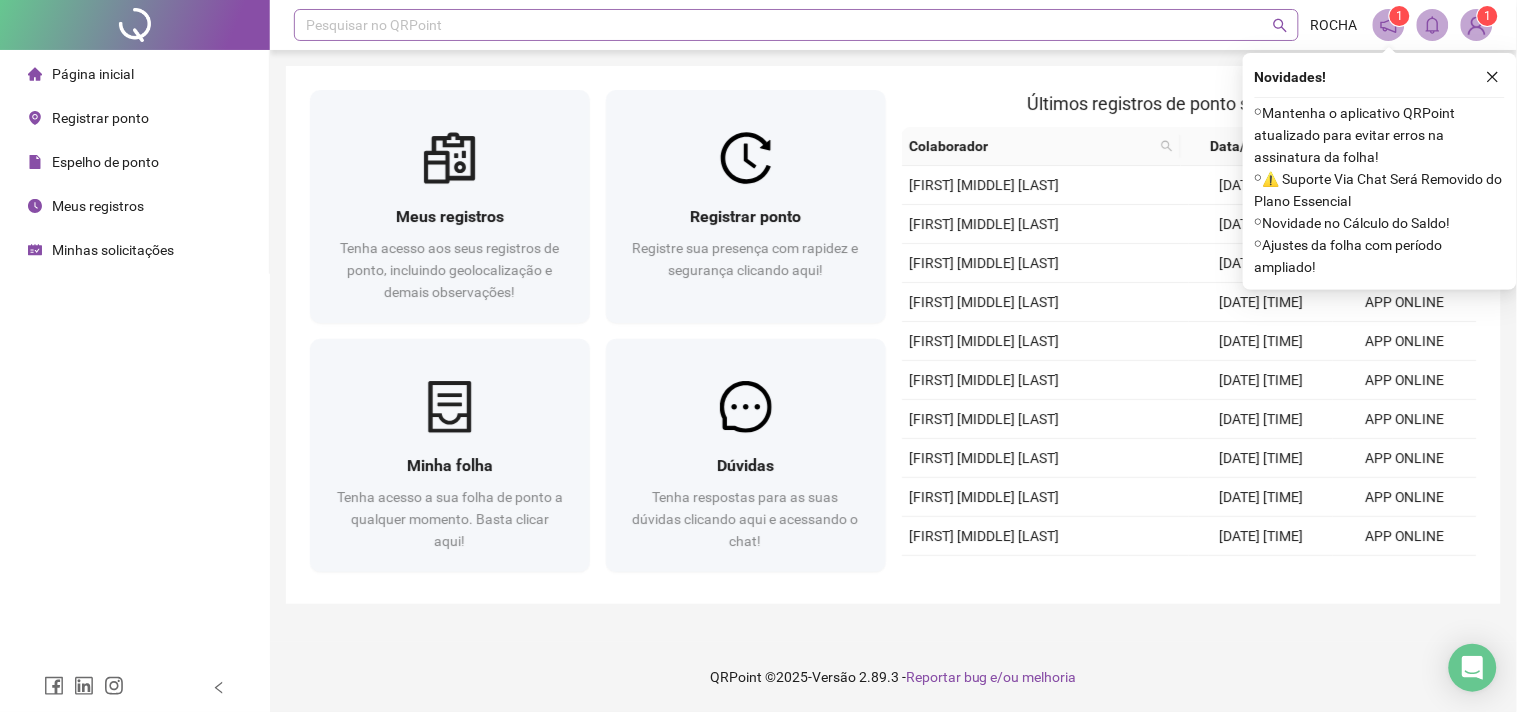 click on "Pesquisar no QRPoint" at bounding box center [796, 25] 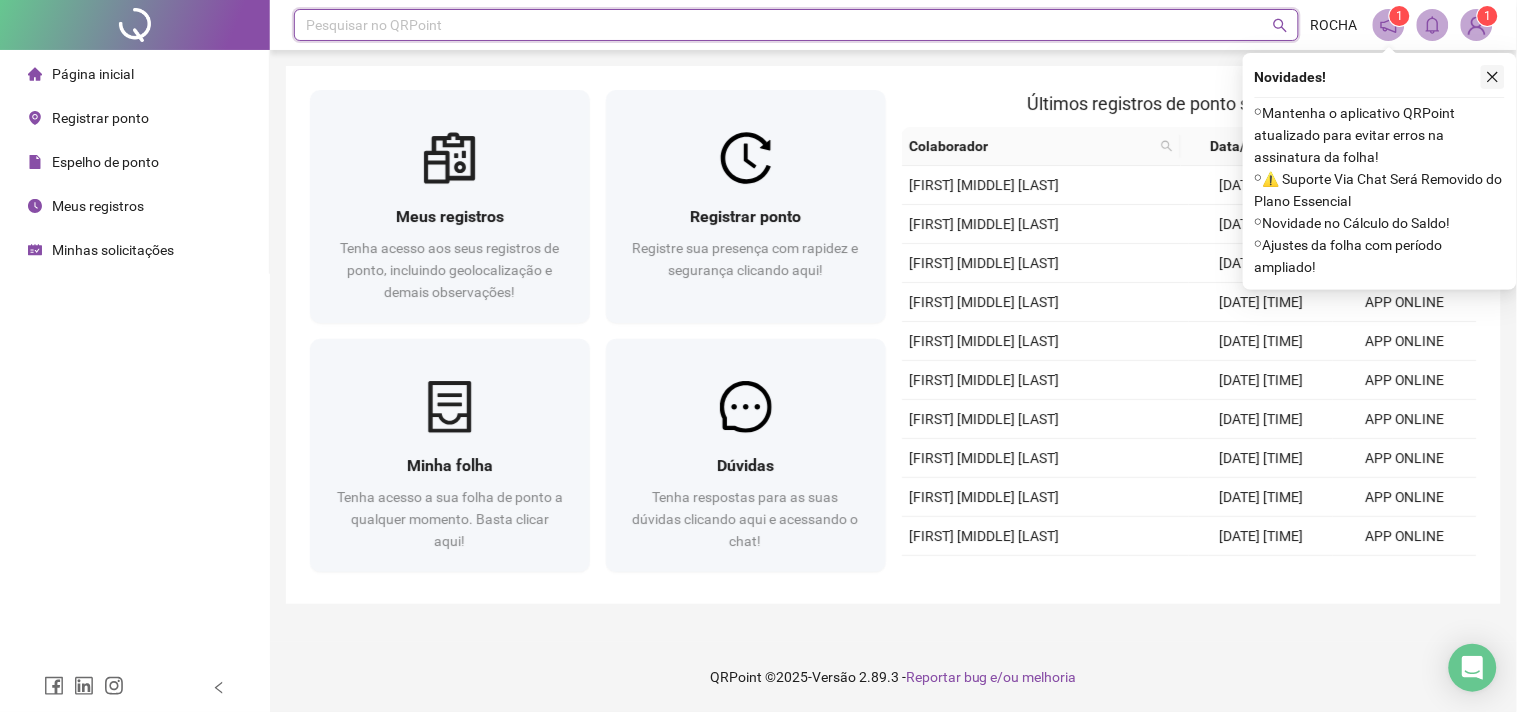 click 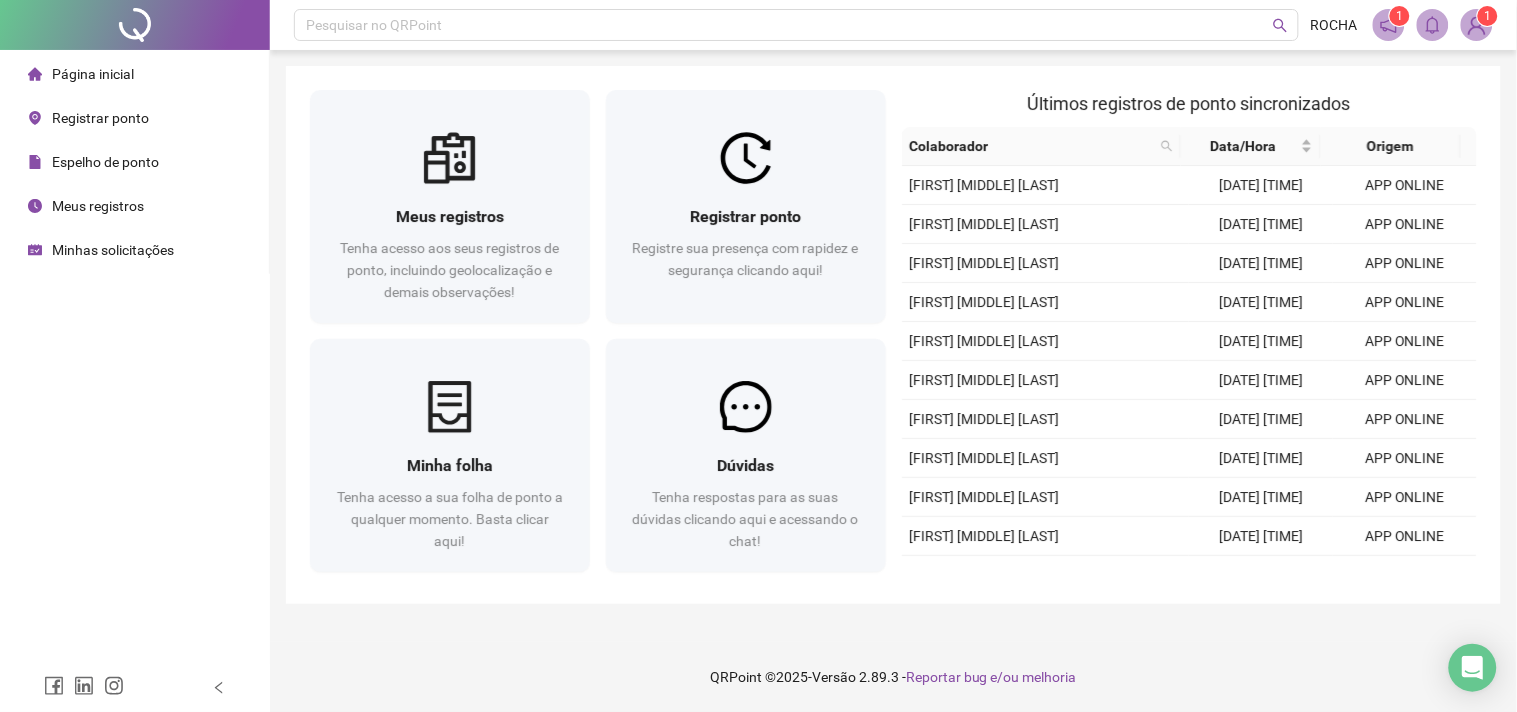 click on "1" at bounding box center [1400, 16] 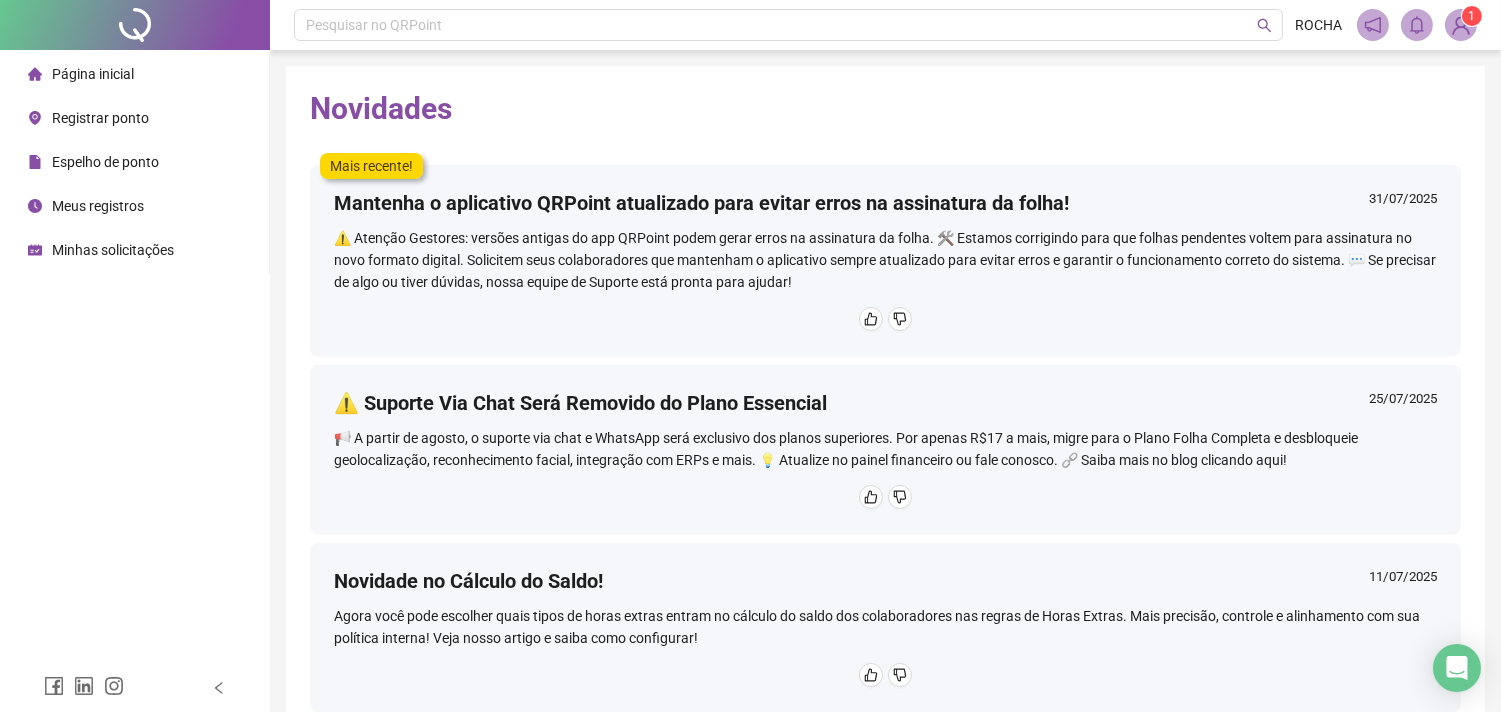 click on "Meus registros" at bounding box center (98, 206) 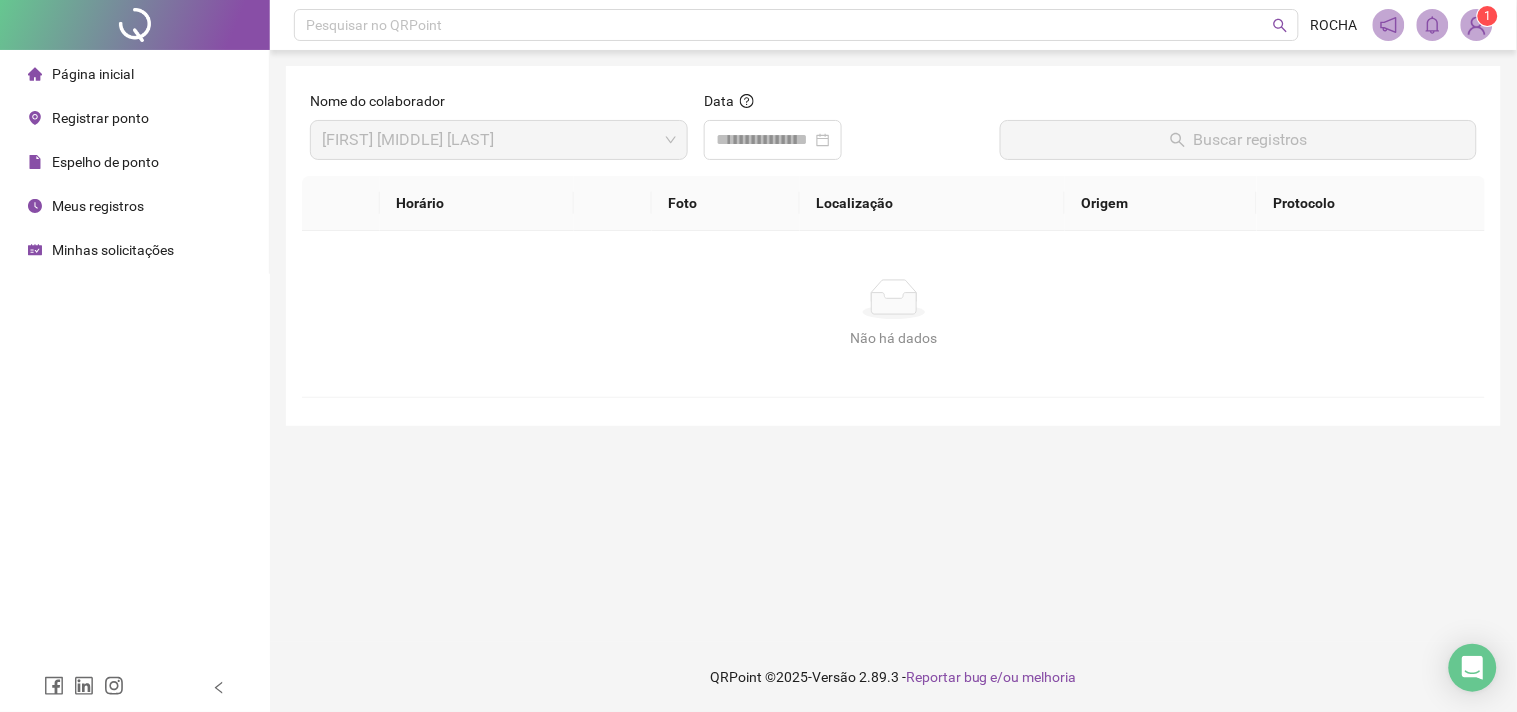 click on "Espelho de ponto" at bounding box center [105, 162] 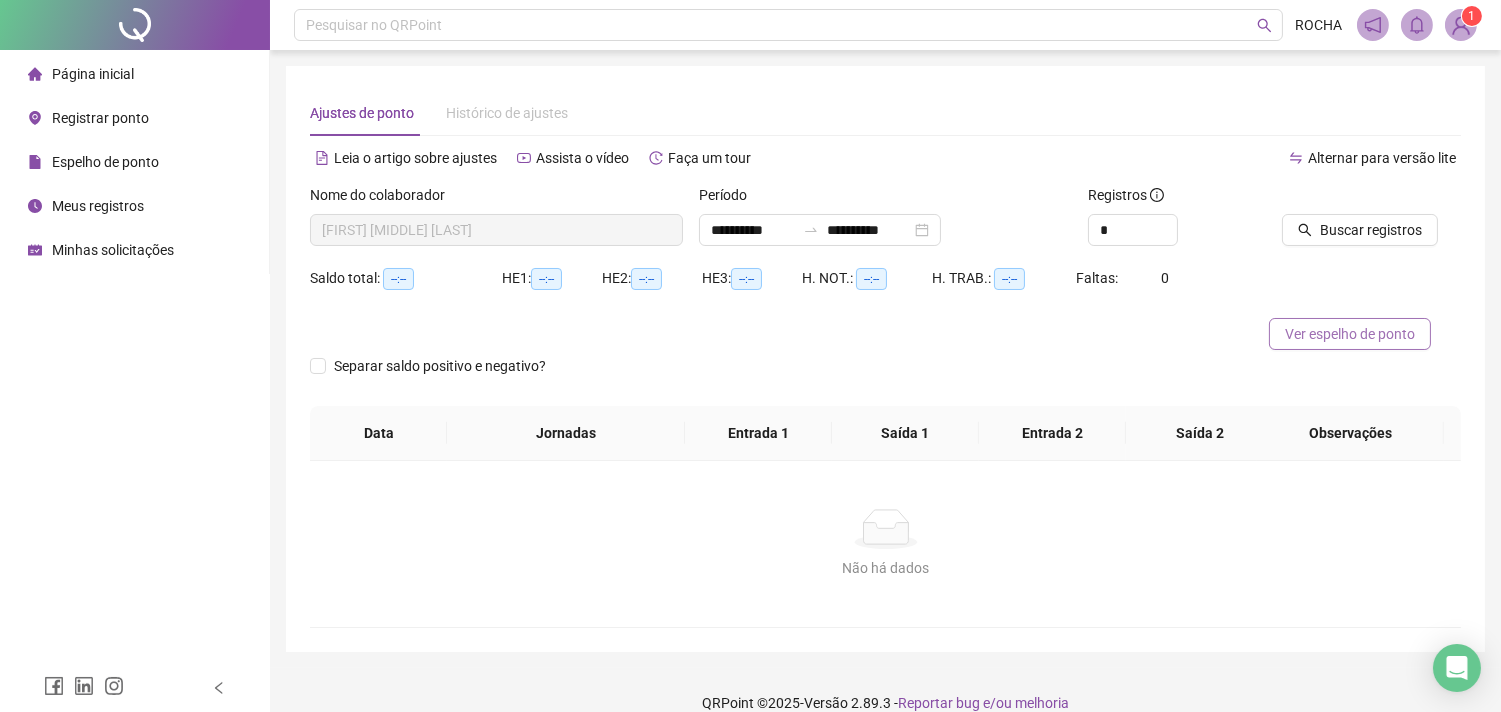 click on "Ver espelho de ponto" at bounding box center (1350, 334) 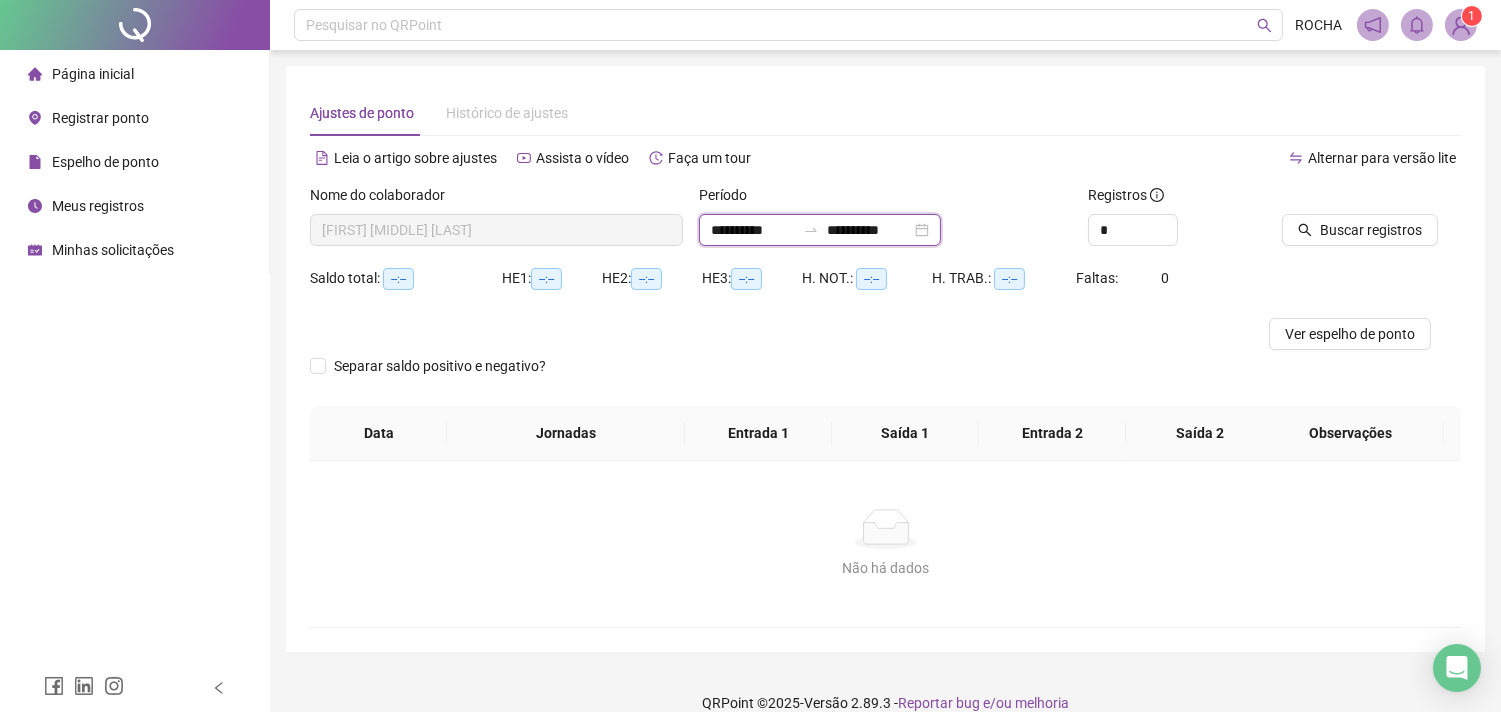 click on "**********" at bounding box center [753, 230] 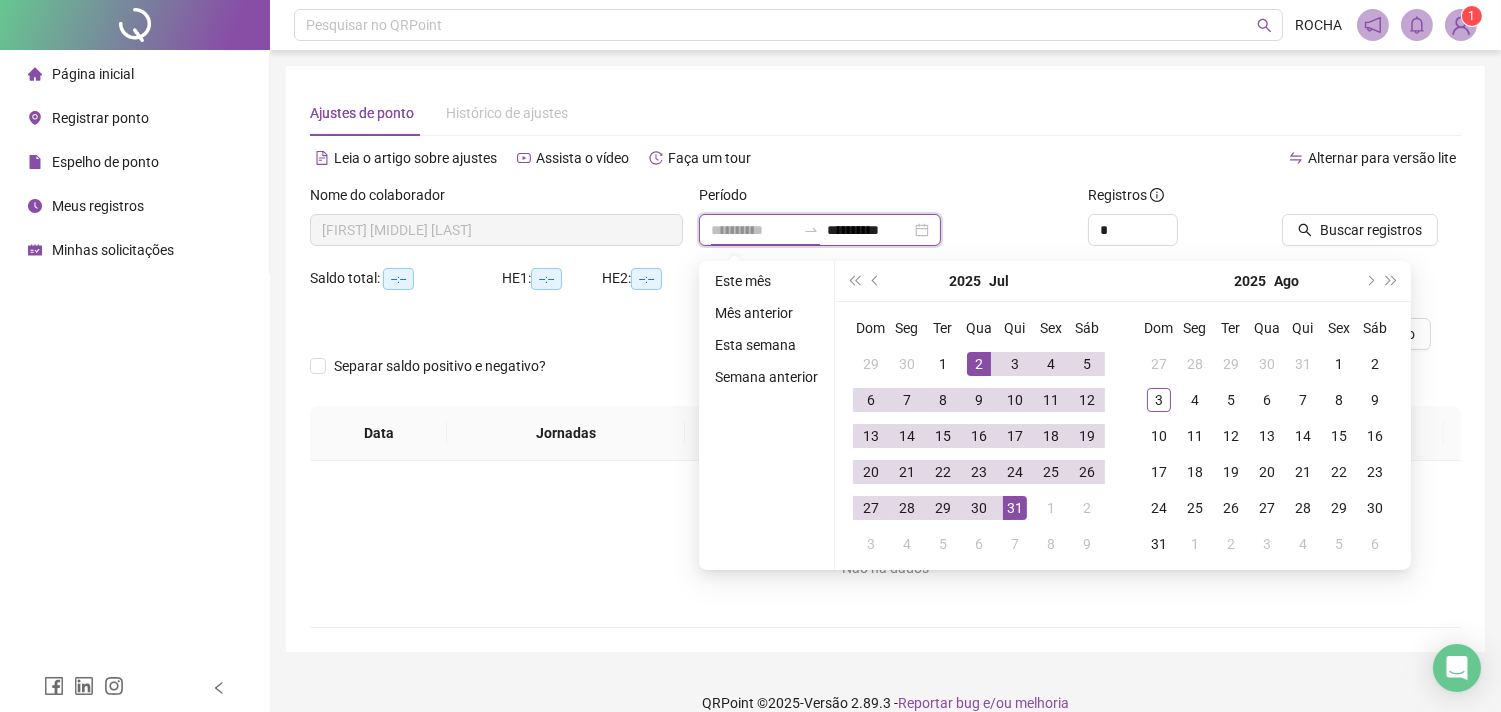 type on "**********" 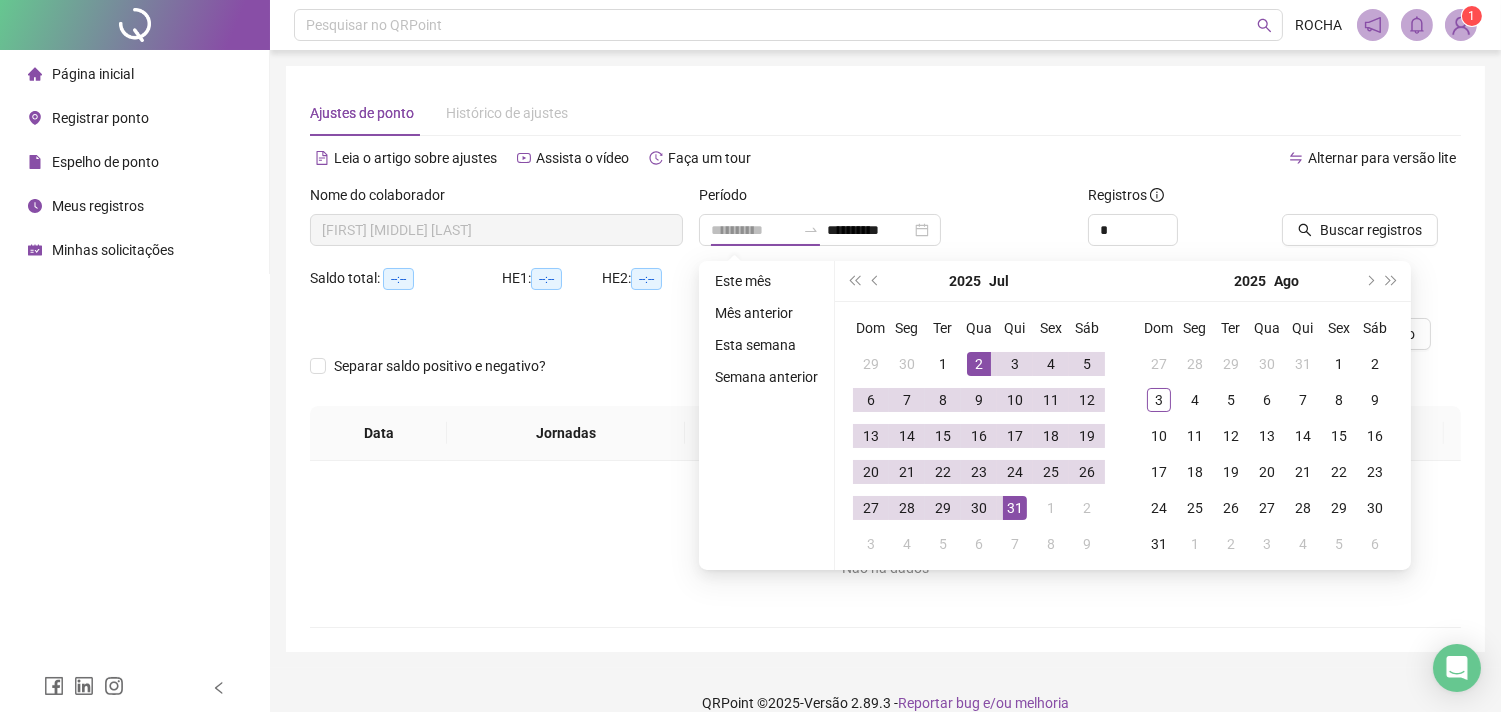 click on "2" at bounding box center [979, 364] 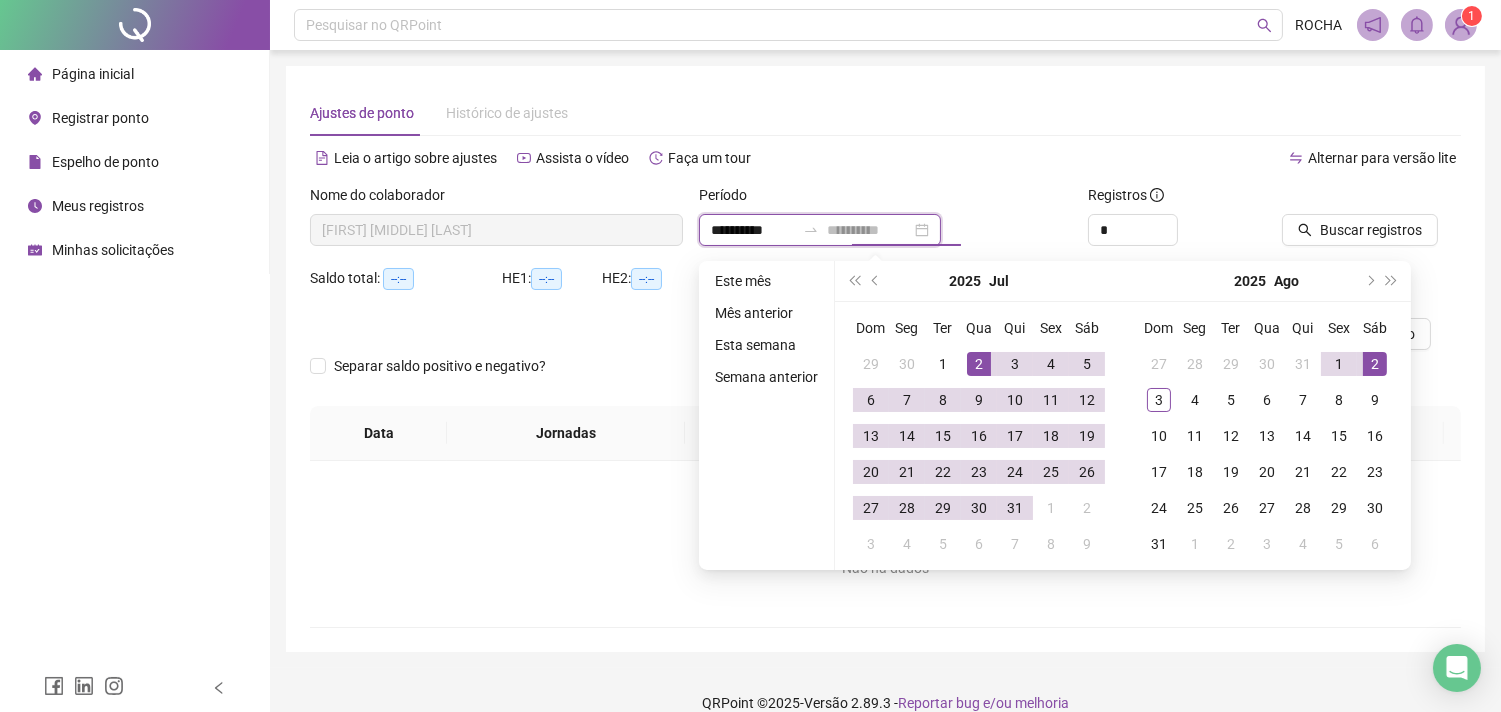 type on "**********" 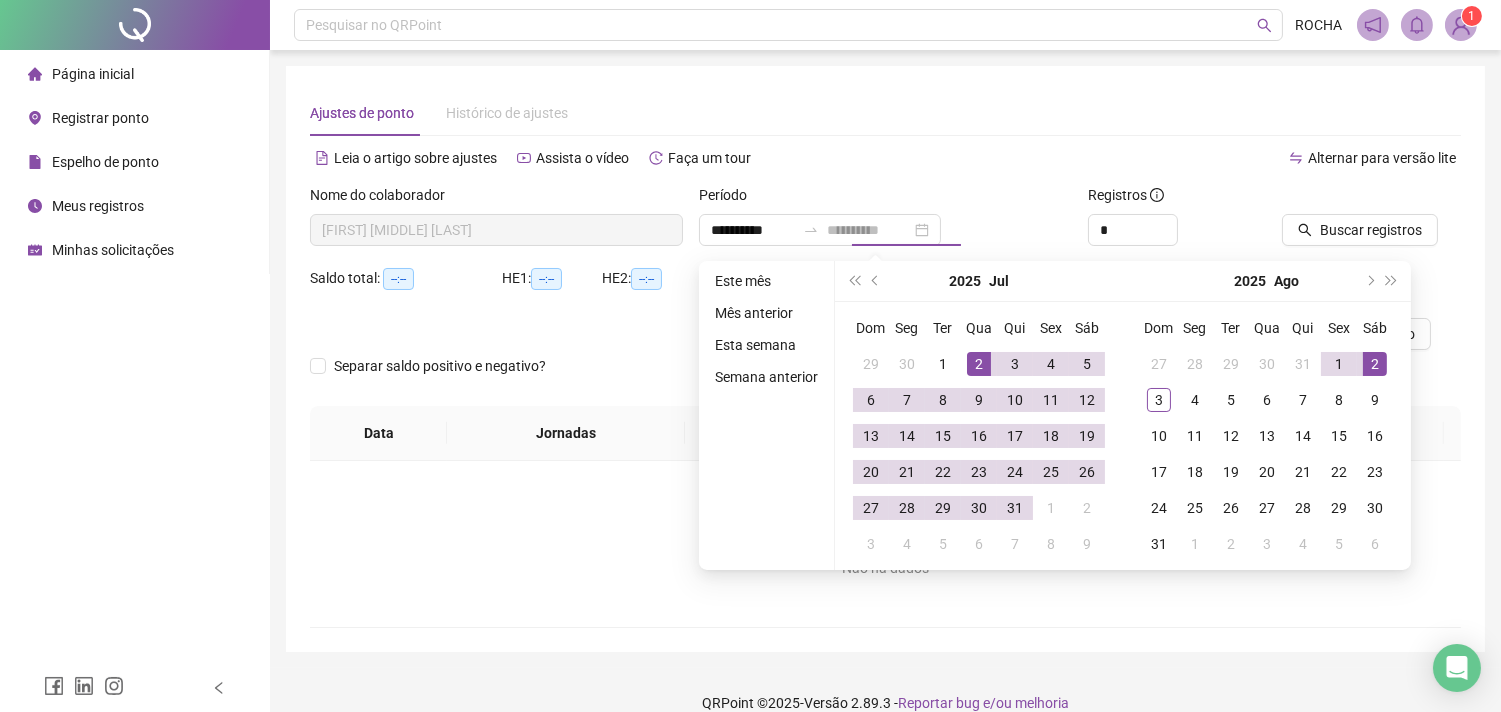 click on "2" at bounding box center (1375, 364) 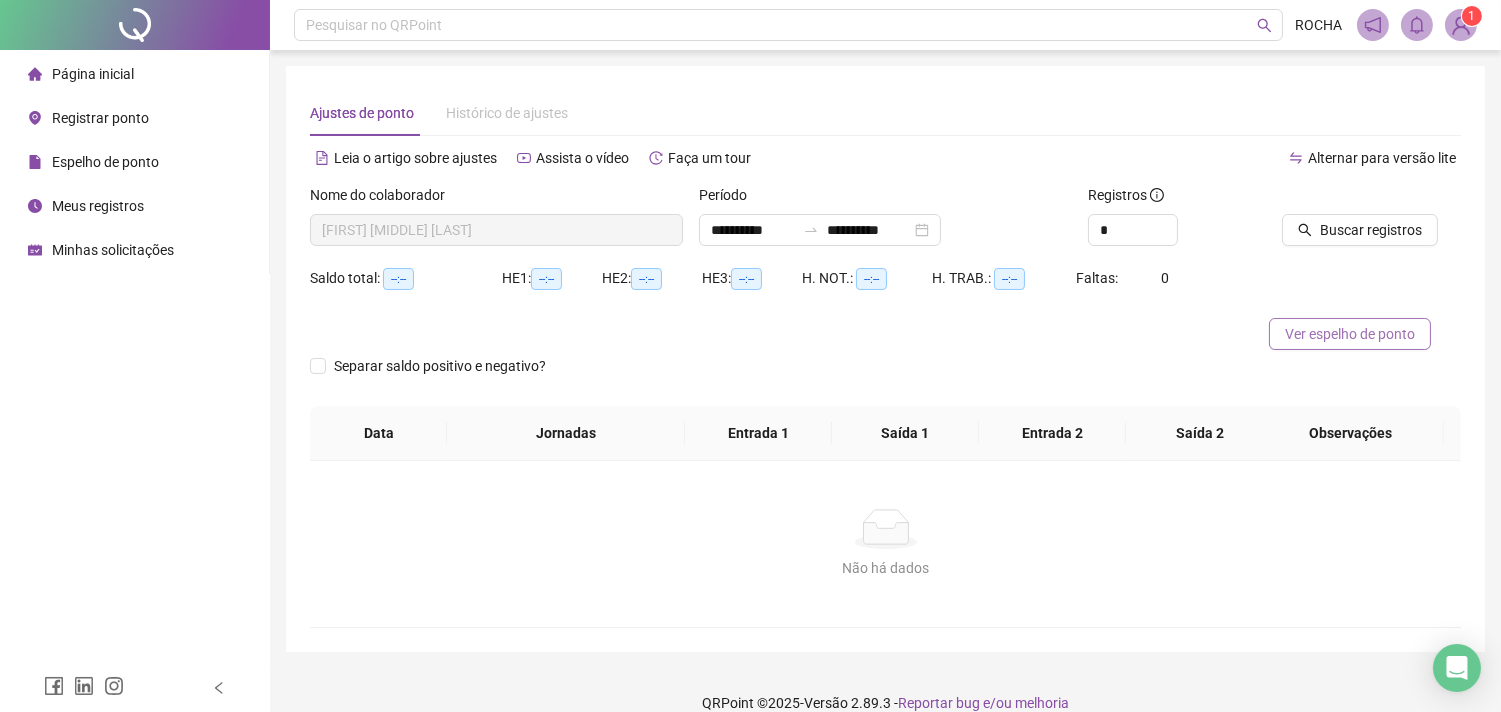 click on "Ver espelho de ponto" at bounding box center (1350, 334) 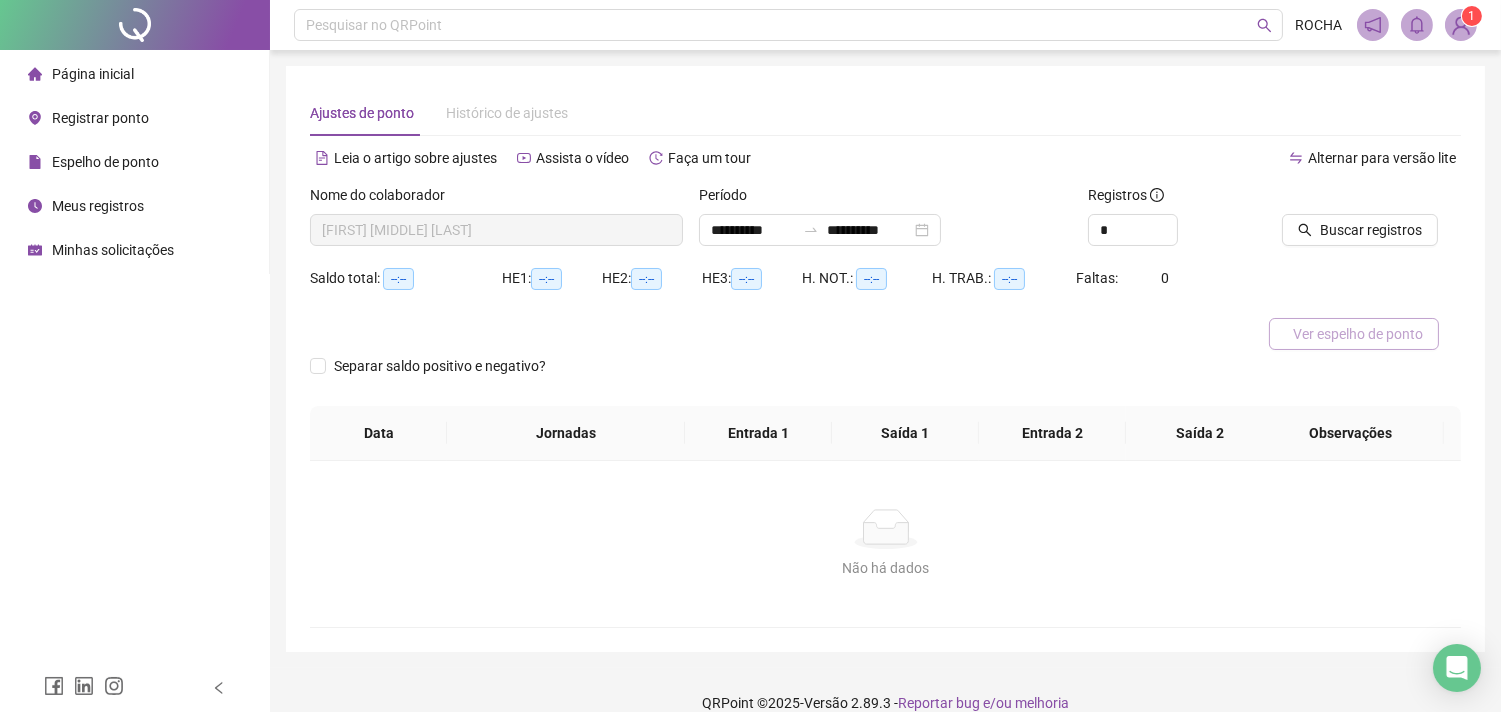 click on "Ver espelho de ponto" at bounding box center (1358, 334) 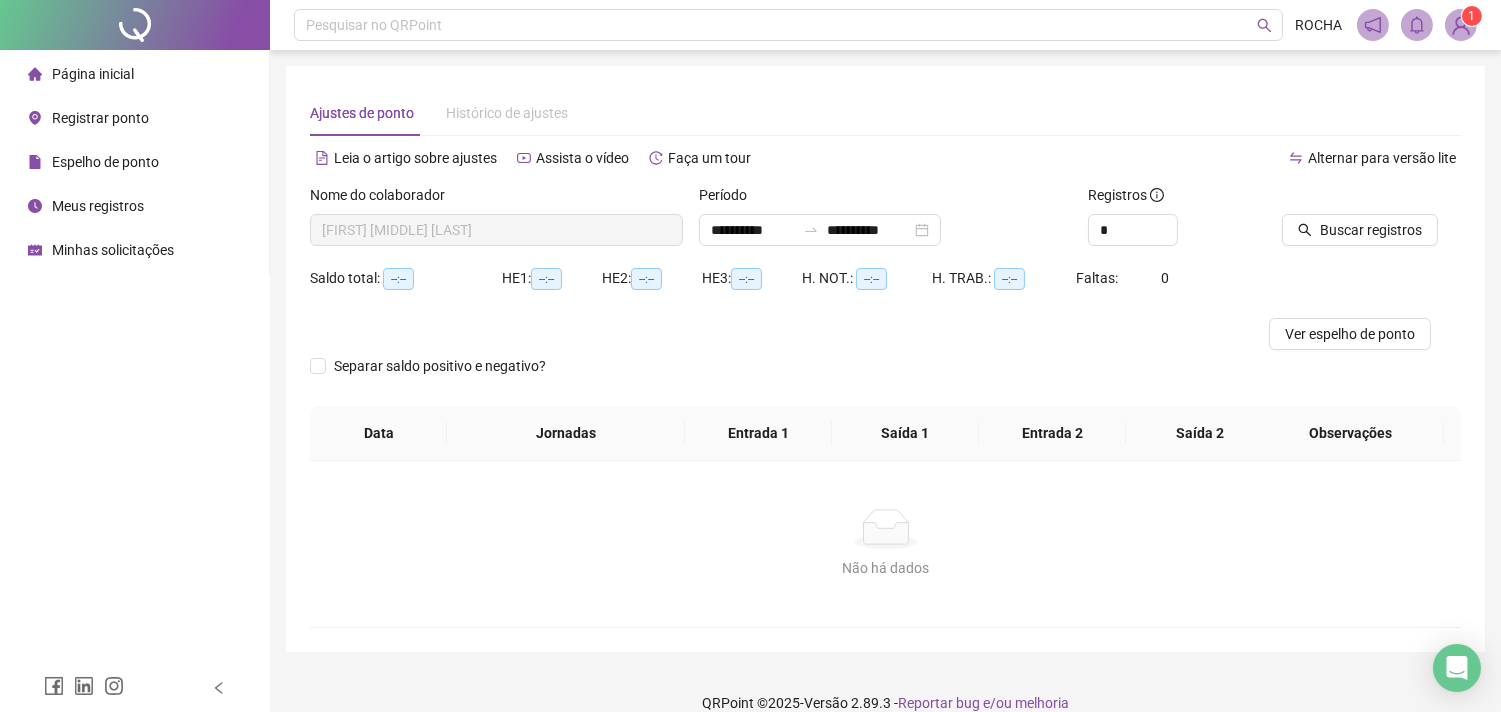 click at bounding box center (1461, 25) 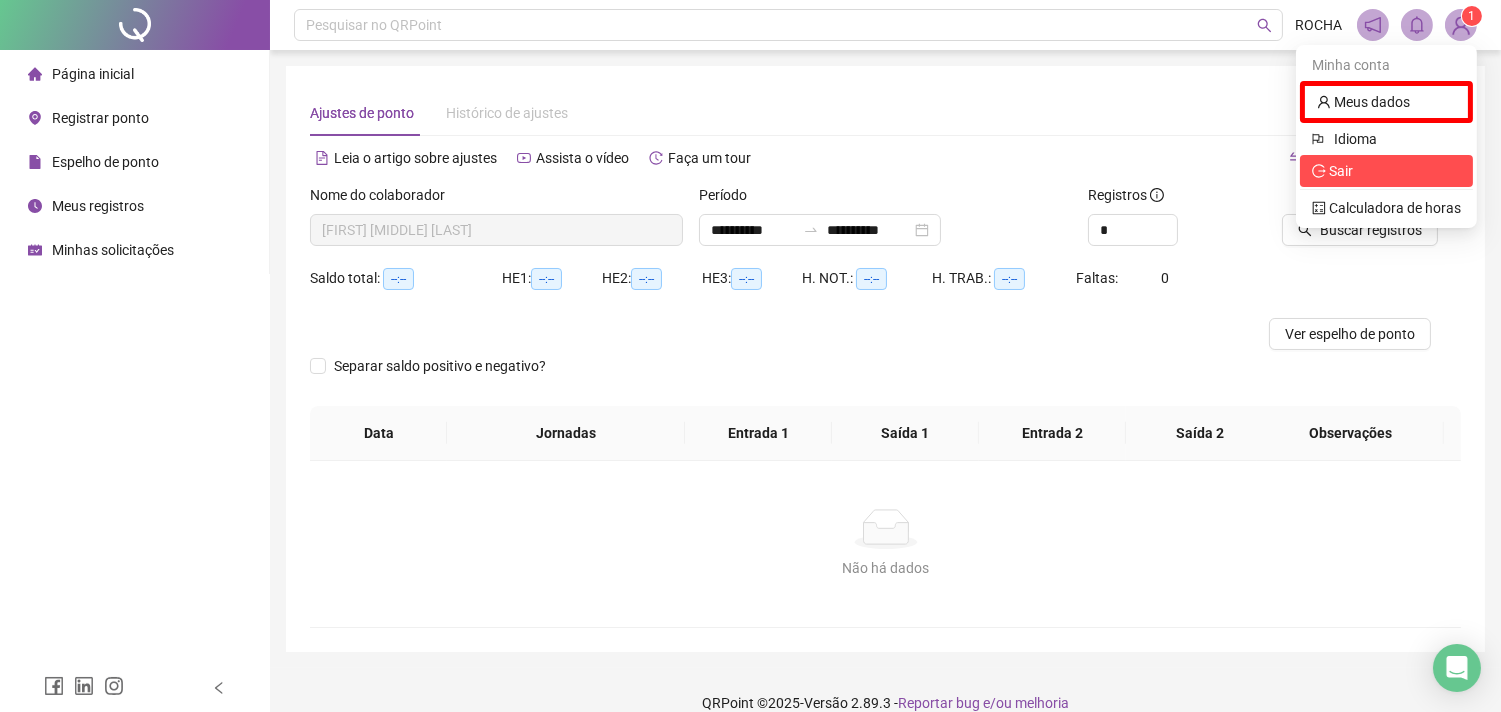 click on "Sair" at bounding box center [1386, 171] 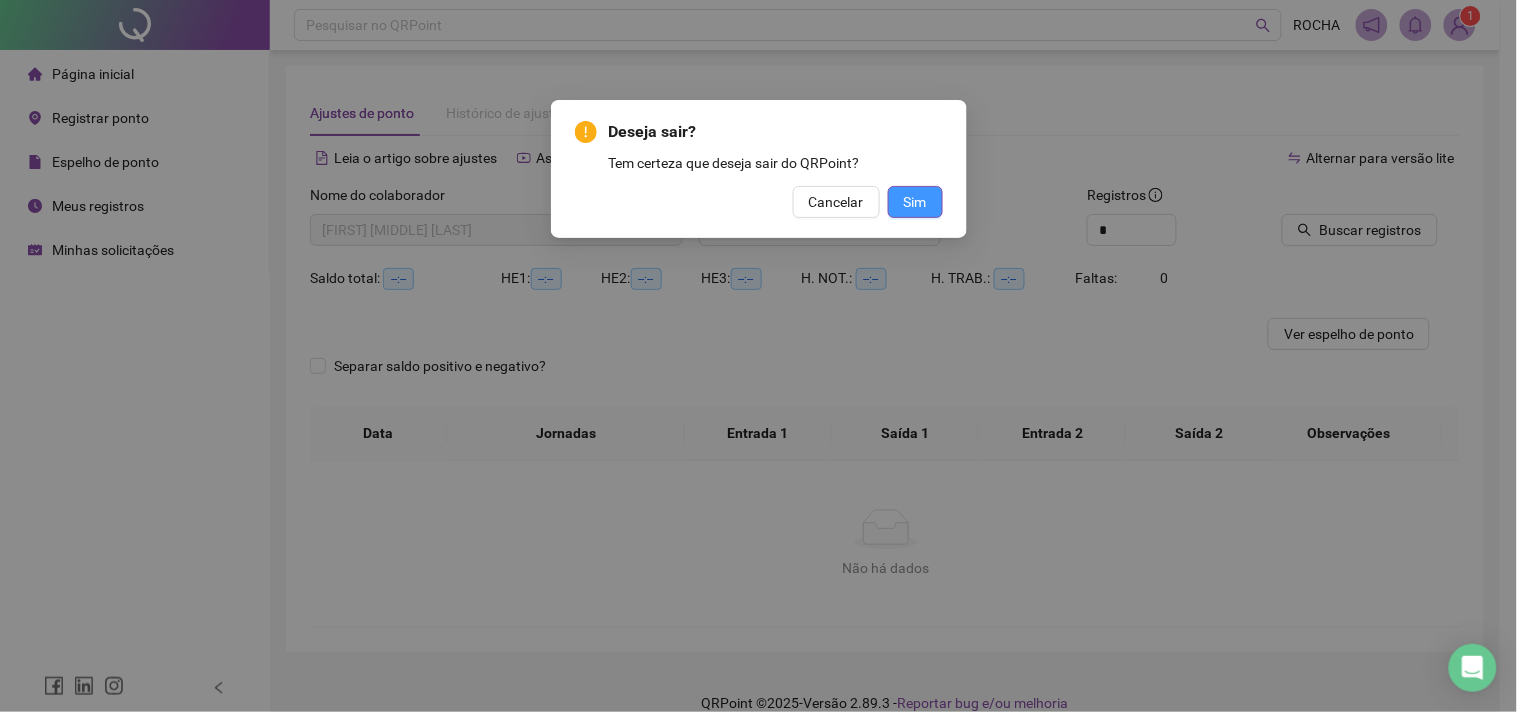 click on "Sim" at bounding box center [915, 202] 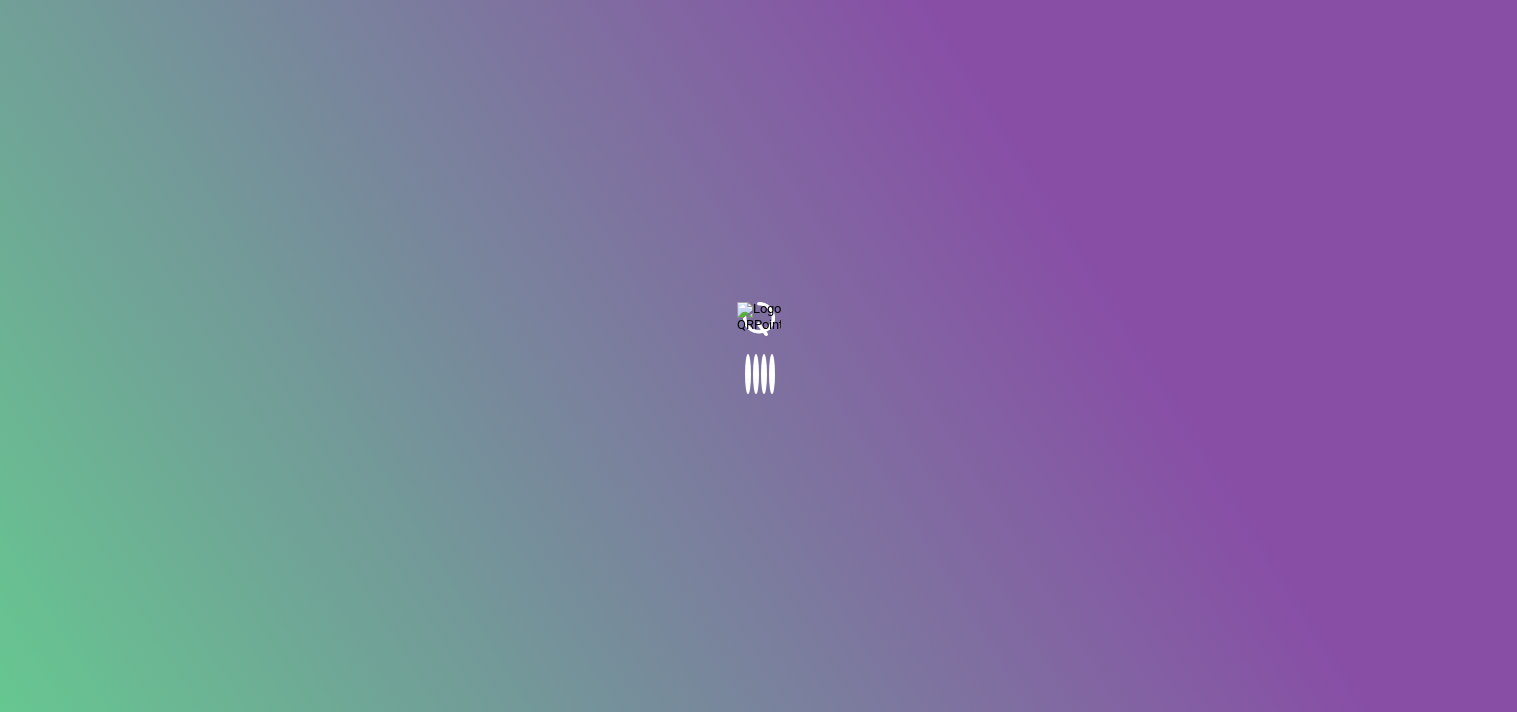 scroll, scrollTop: 0, scrollLeft: 0, axis: both 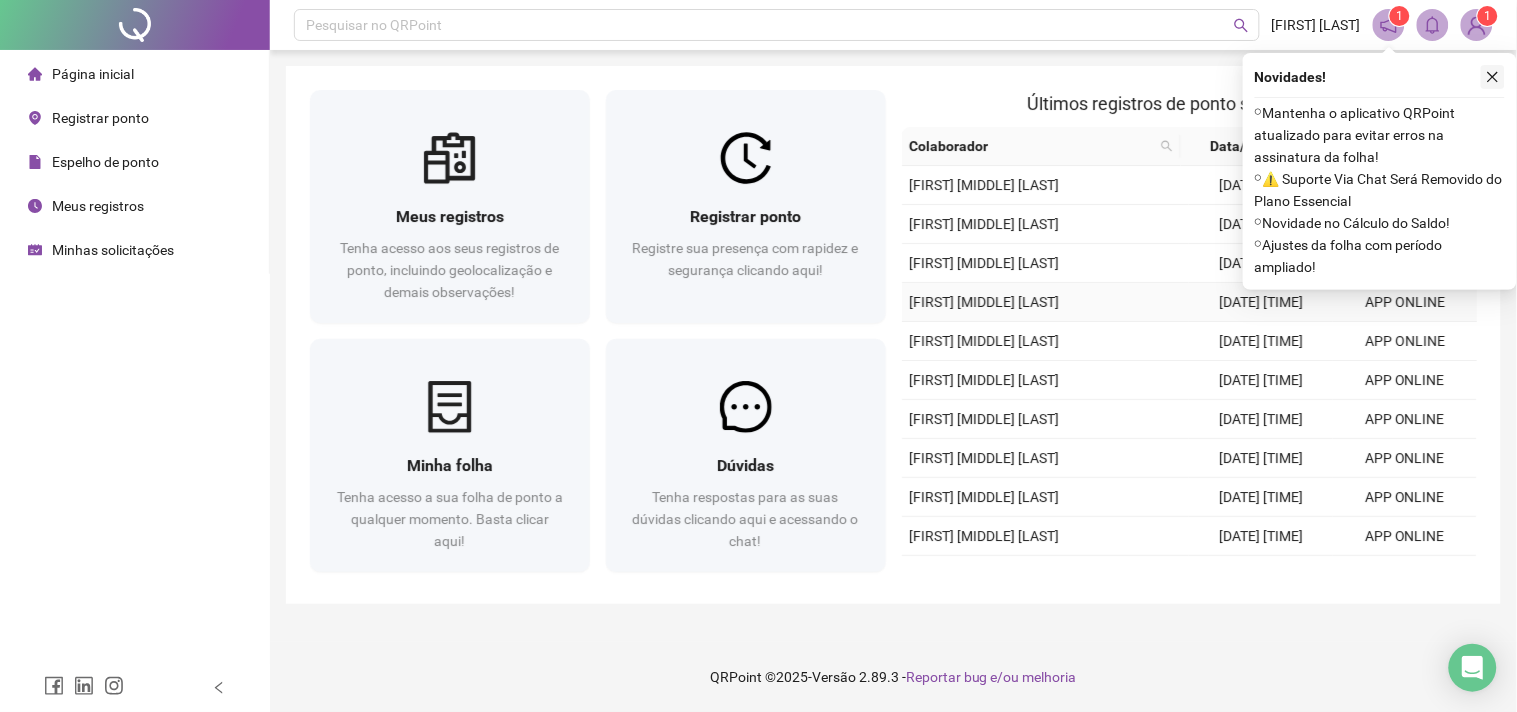 click 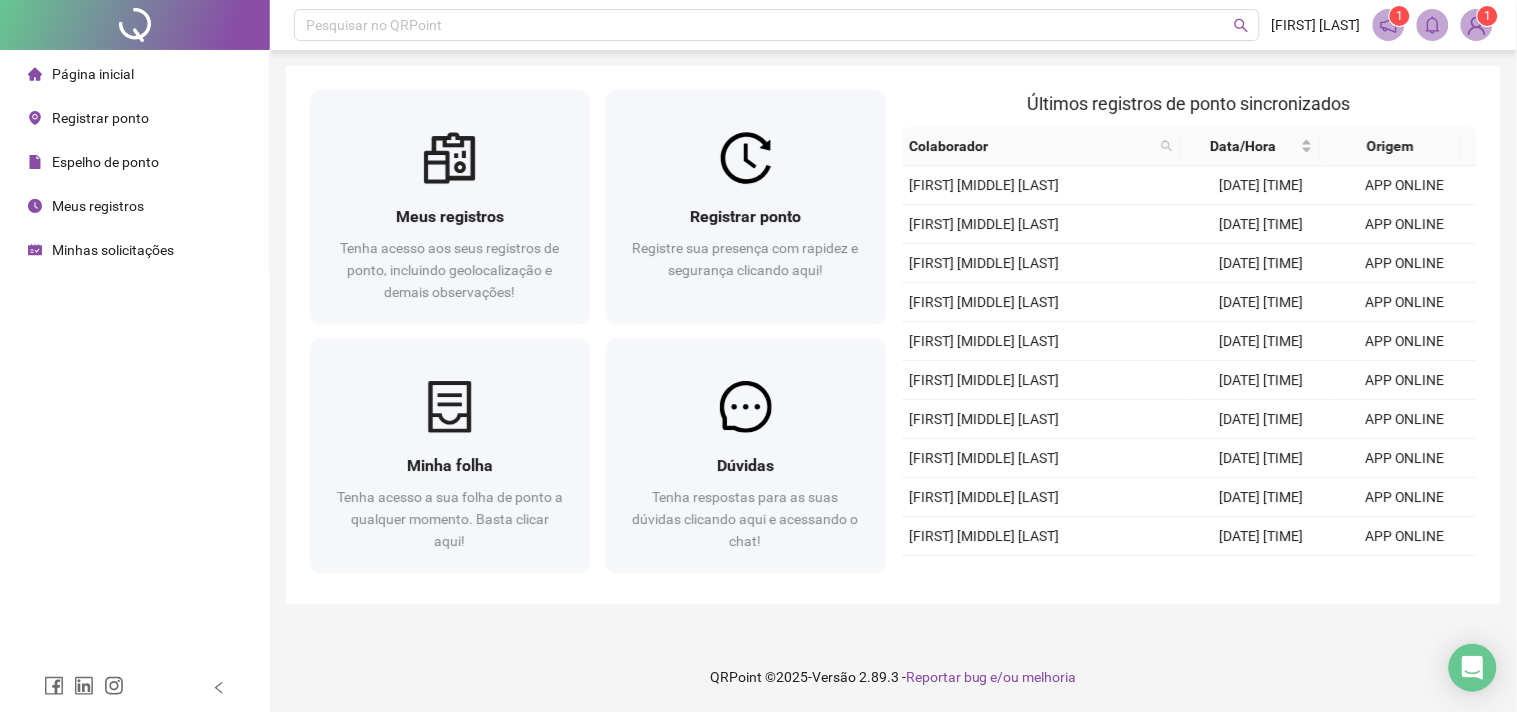 click on "Espelho de ponto" at bounding box center [105, 162] 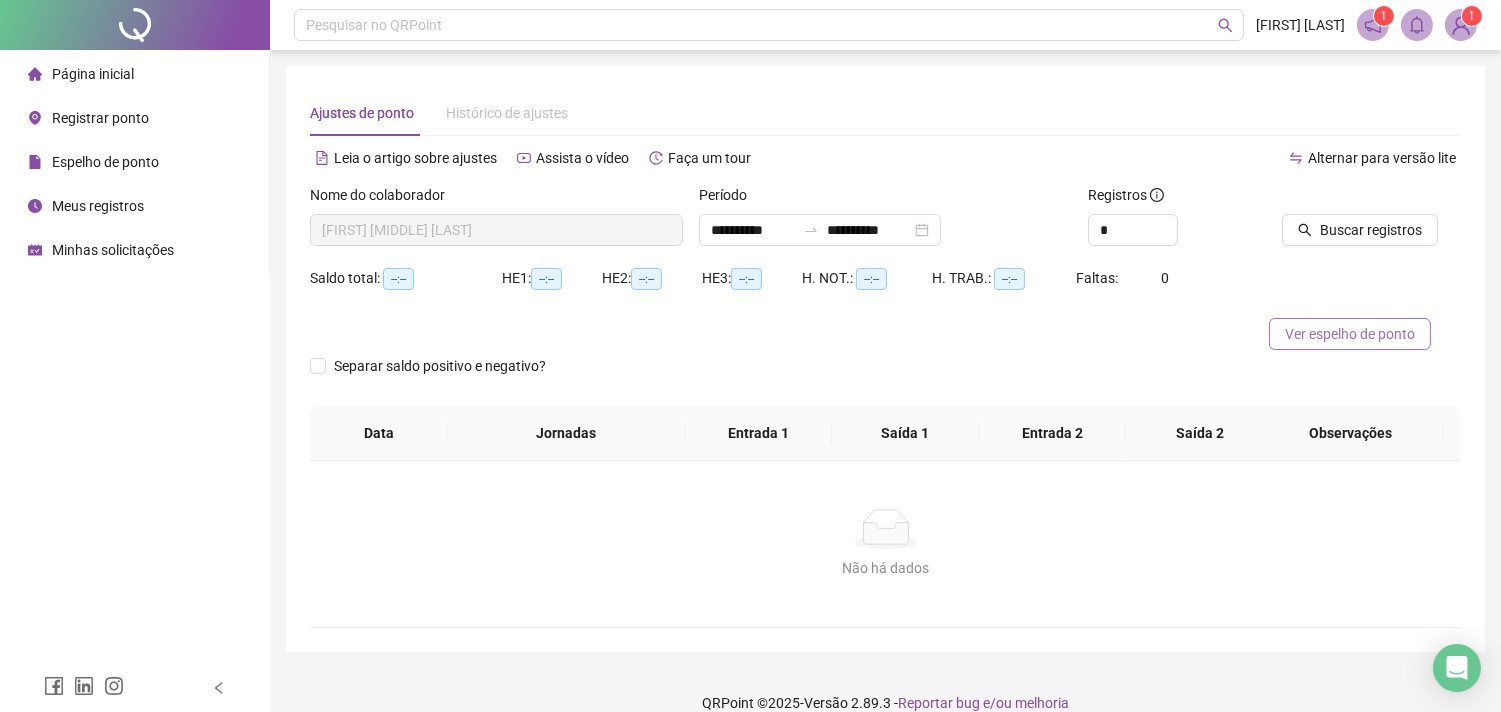 click on "Ver espelho de ponto" at bounding box center (1350, 334) 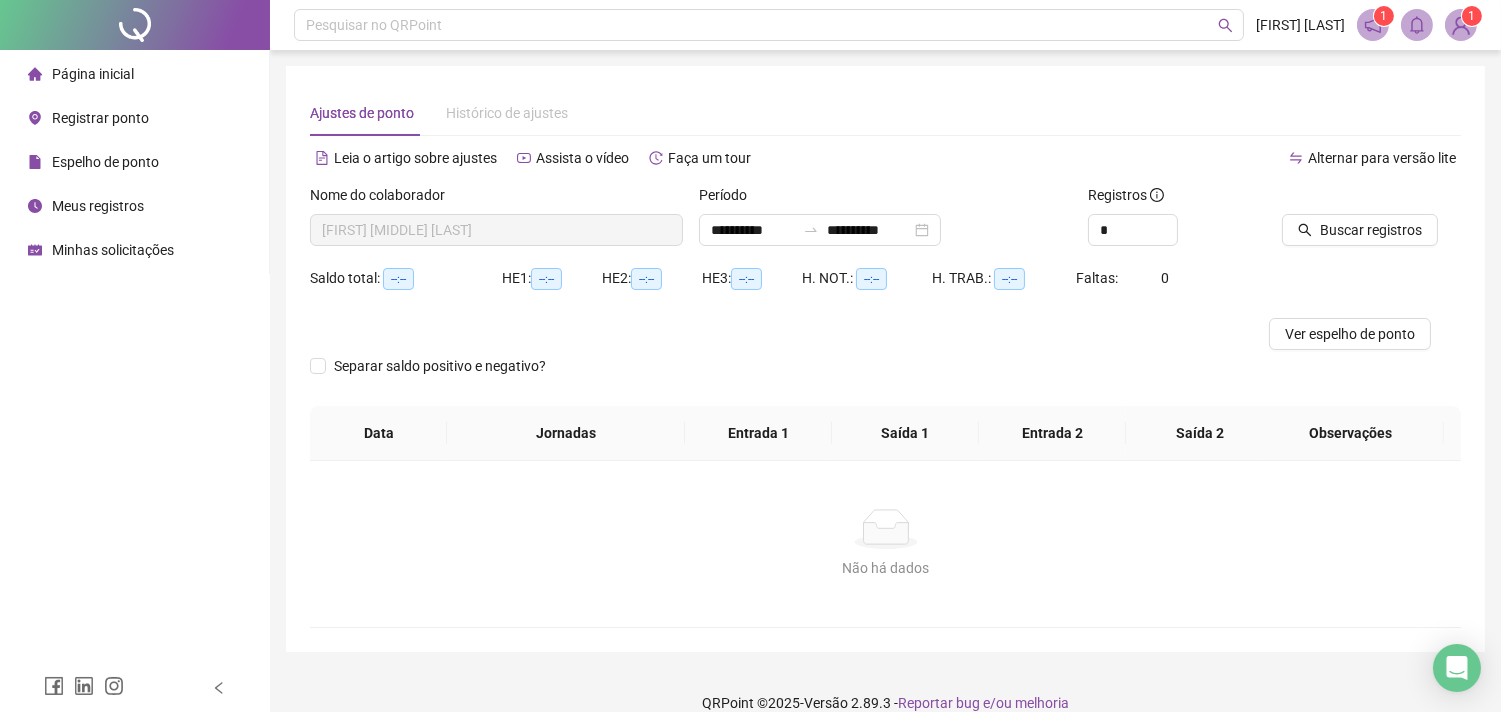 click at bounding box center (1461, 25) 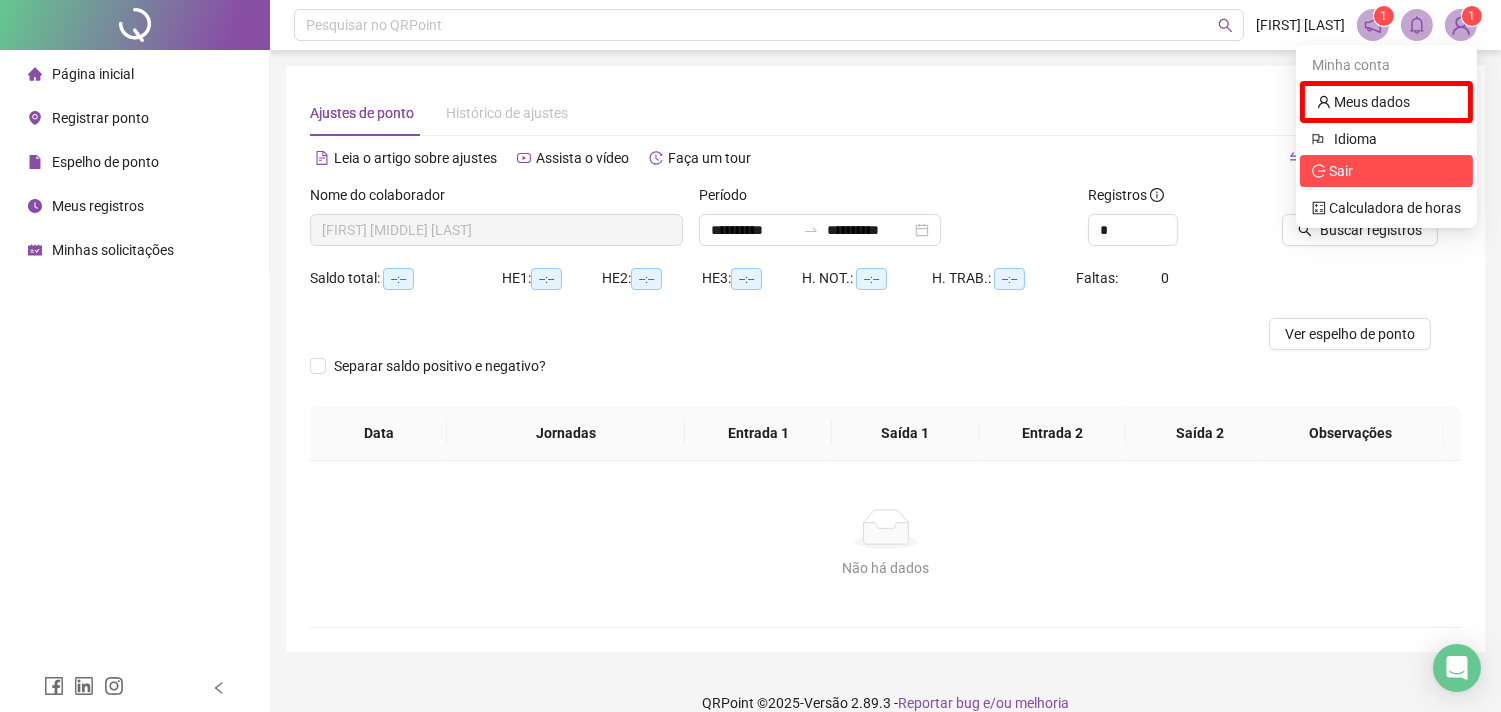 click on "Sair" at bounding box center [1341, 171] 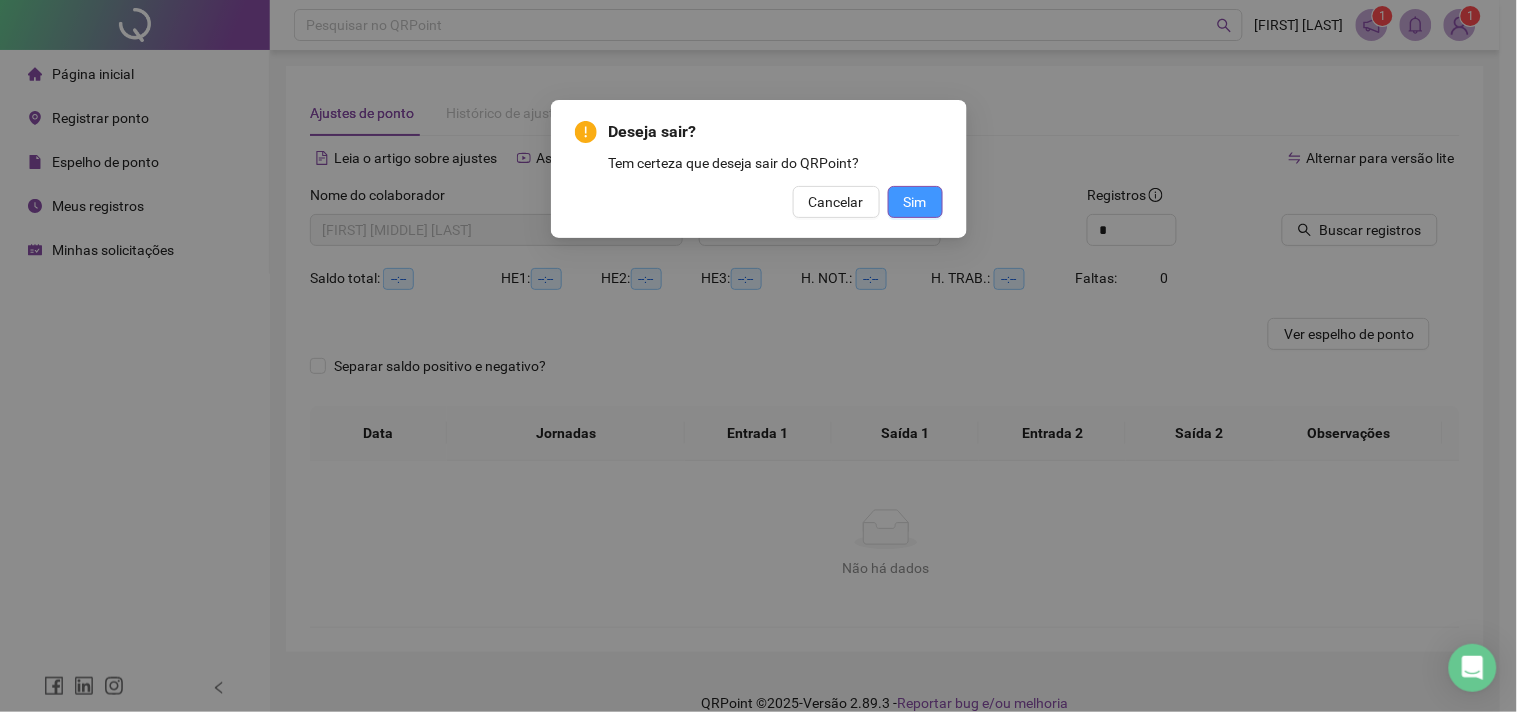 click on "Sim" at bounding box center [915, 202] 